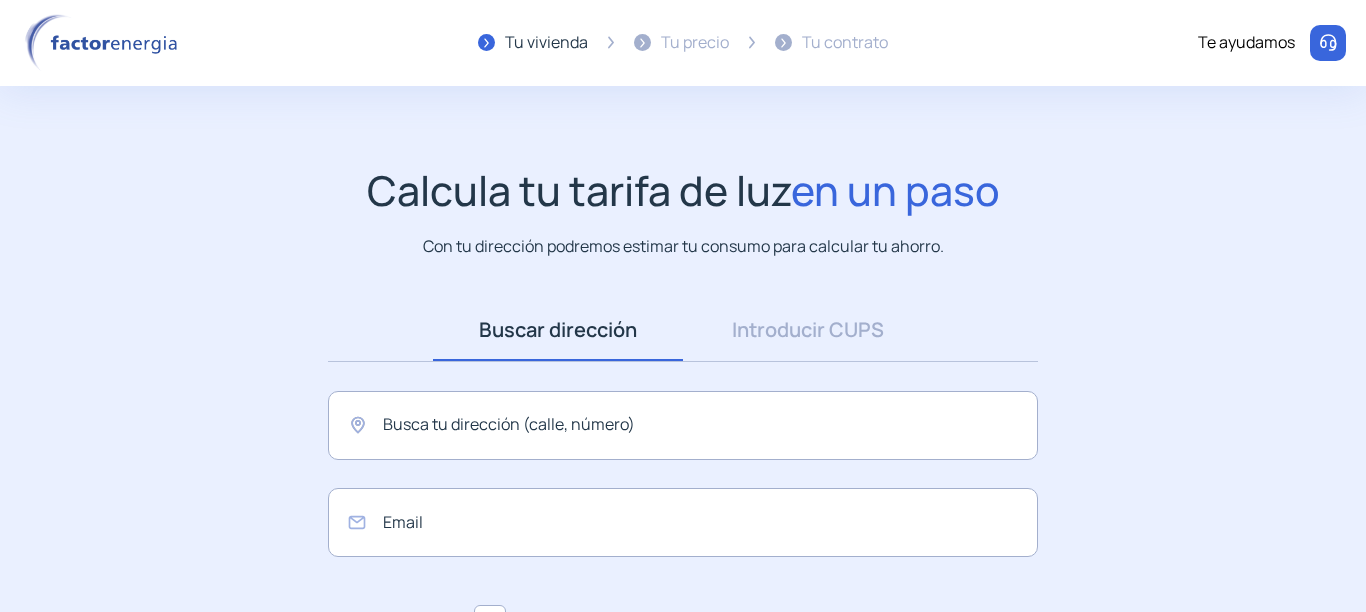 scroll, scrollTop: 0, scrollLeft: 0, axis: both 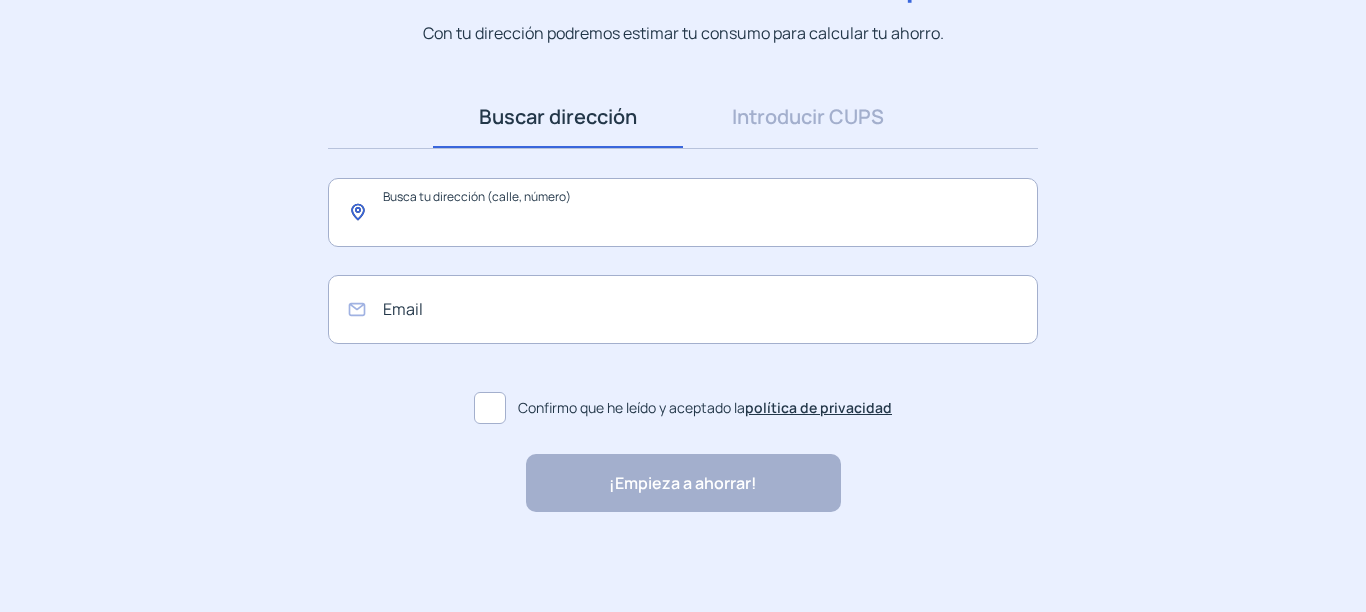 click 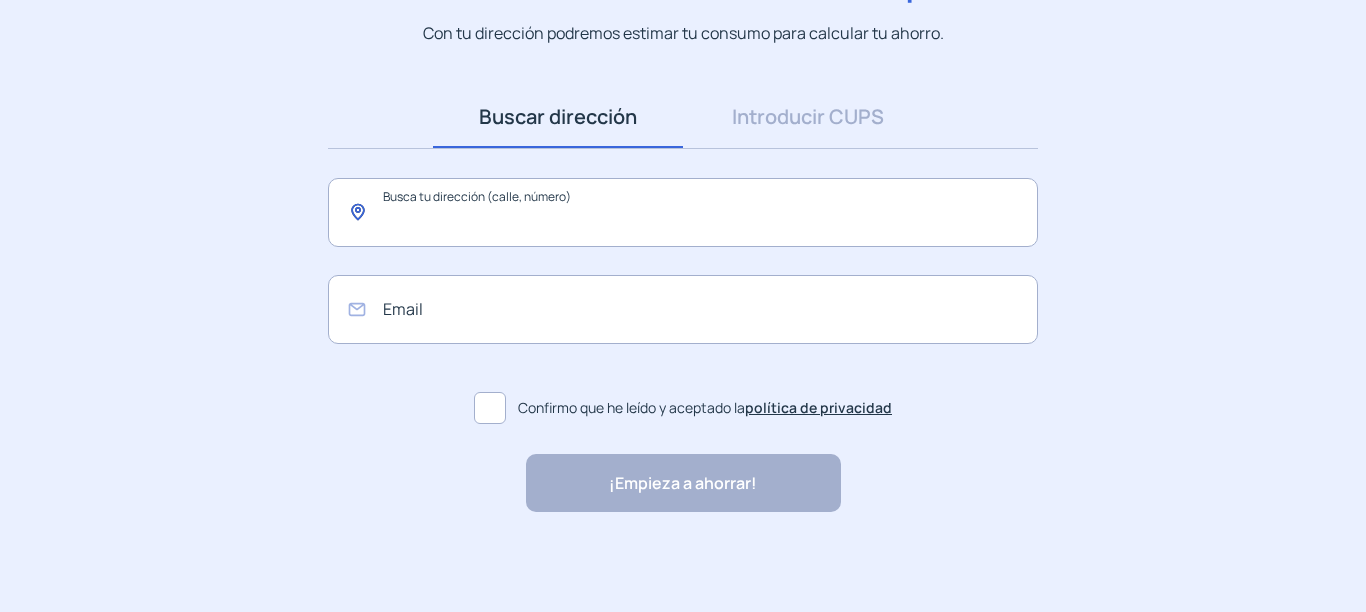 click 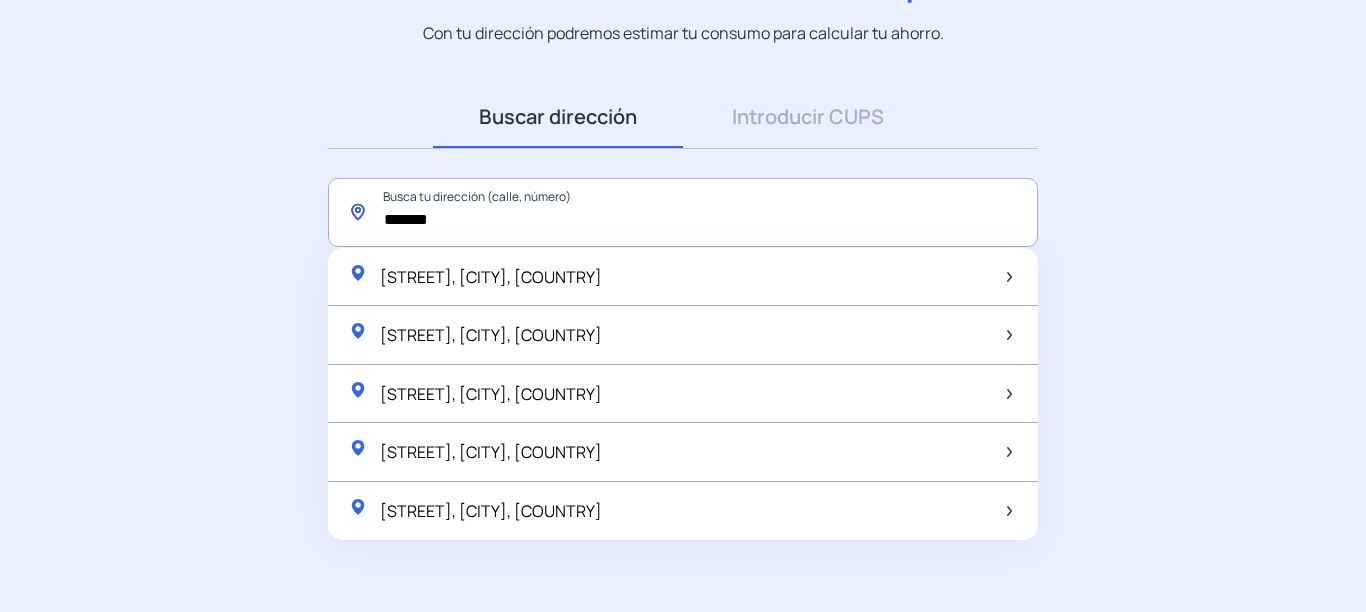 click on "*******" 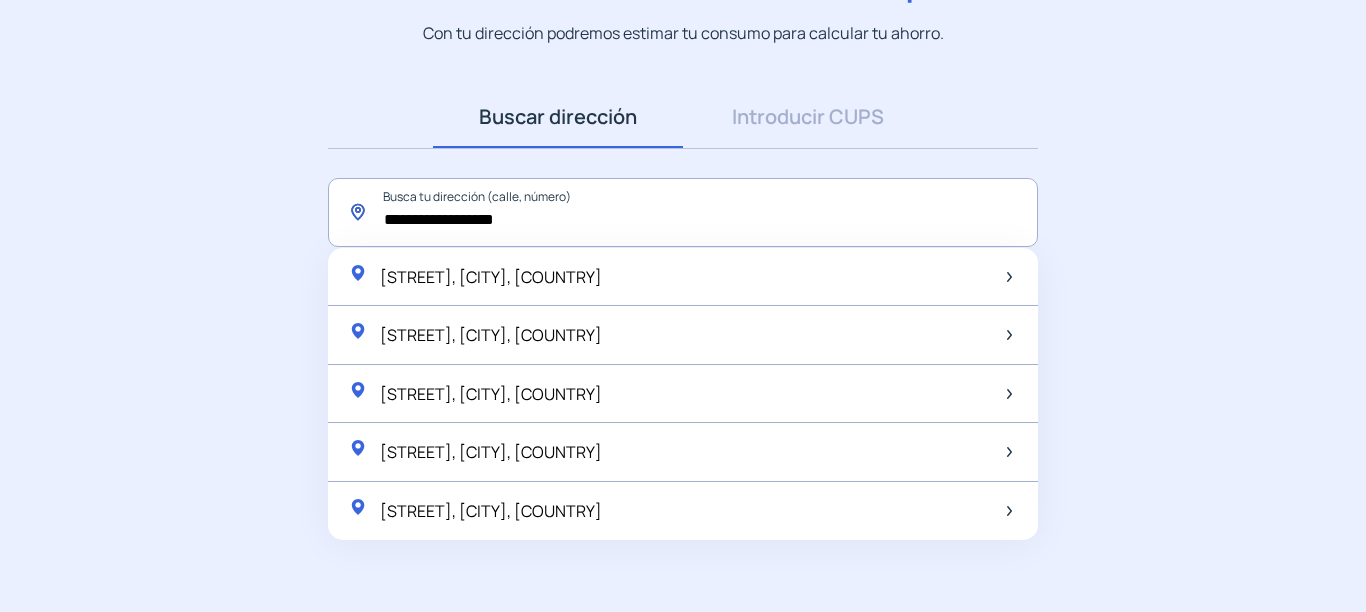 drag, startPoint x: 442, startPoint y: 214, endPoint x: 458, endPoint y: 212, distance: 16.124516 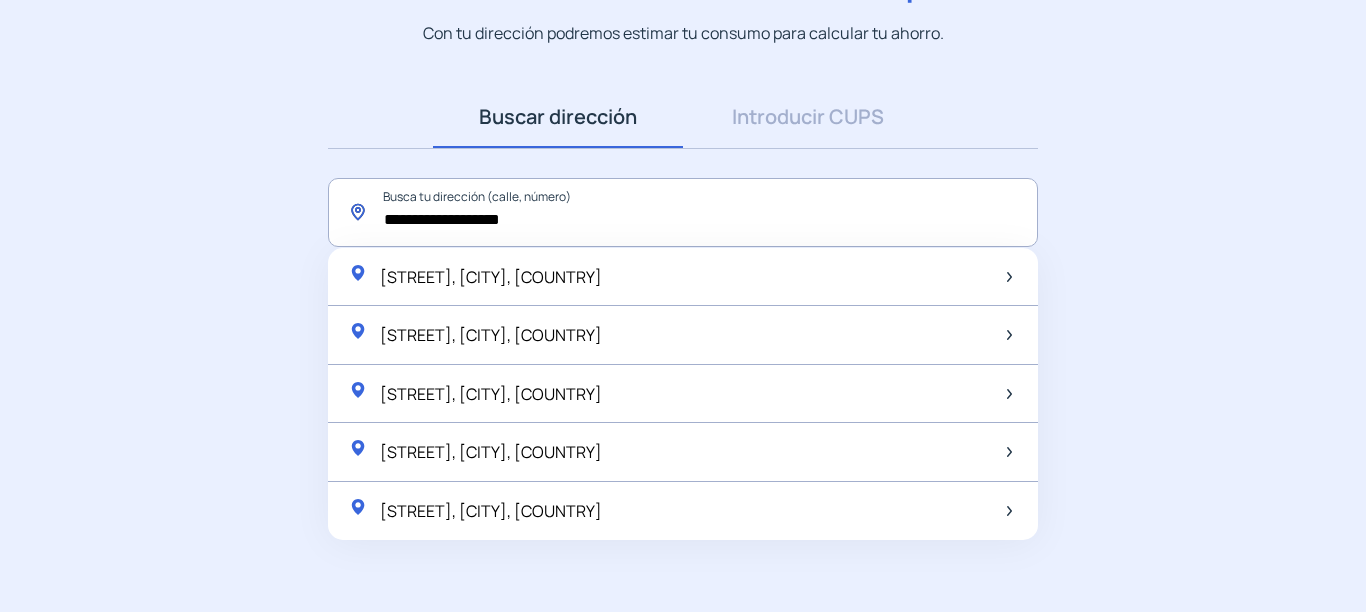 drag, startPoint x: 531, startPoint y: 219, endPoint x: 548, endPoint y: 217, distance: 17.117243 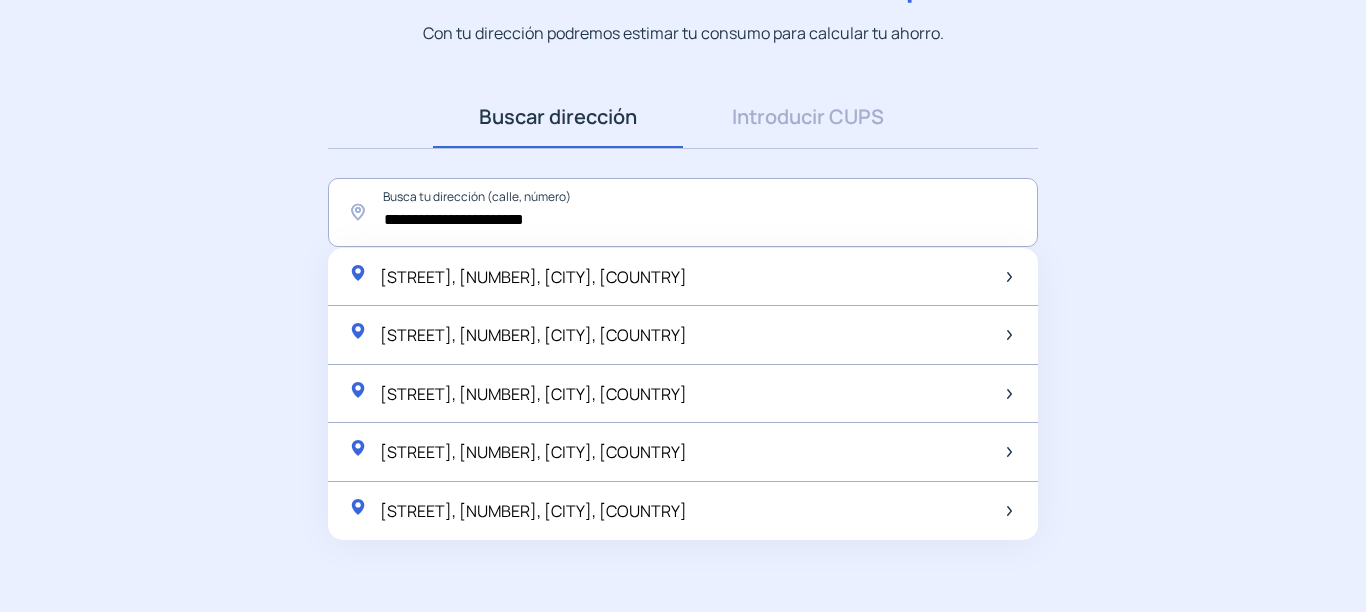 click on "Buscar dirección Dirección Introducir CUPS CUPS [IDENTIFIER] Busca tu dirección (calle, número) [STREET], [NUMBER], [CITY], [COUNTRY] [STREET], [NUMBER], [CITY], [COUNTRY] [STREET], [NUMBER], [CITY], [COUNTRY] [STREET] [NUMBER], [CITY], [COUNTRY] [STREET], [NUMBER], [CITY], [COUNTRY] Email  Confirmo que he leído y aceptado la  política de privacidad" 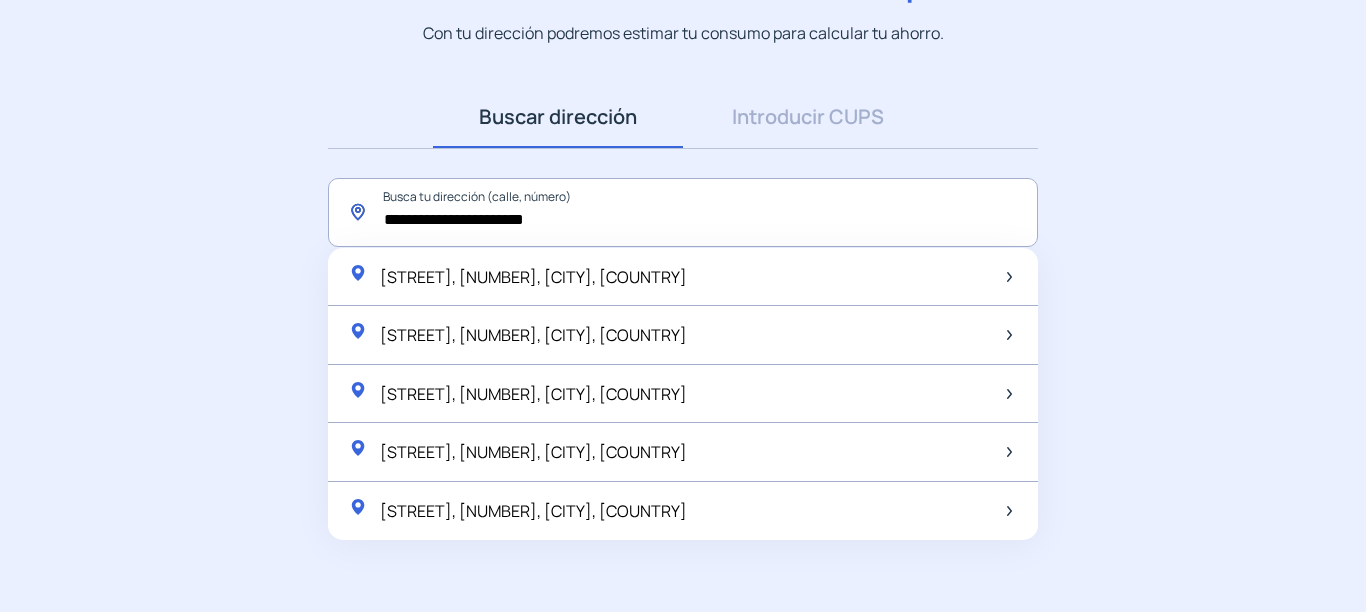 drag, startPoint x: 558, startPoint y: 214, endPoint x: 576, endPoint y: 219, distance: 18.681541 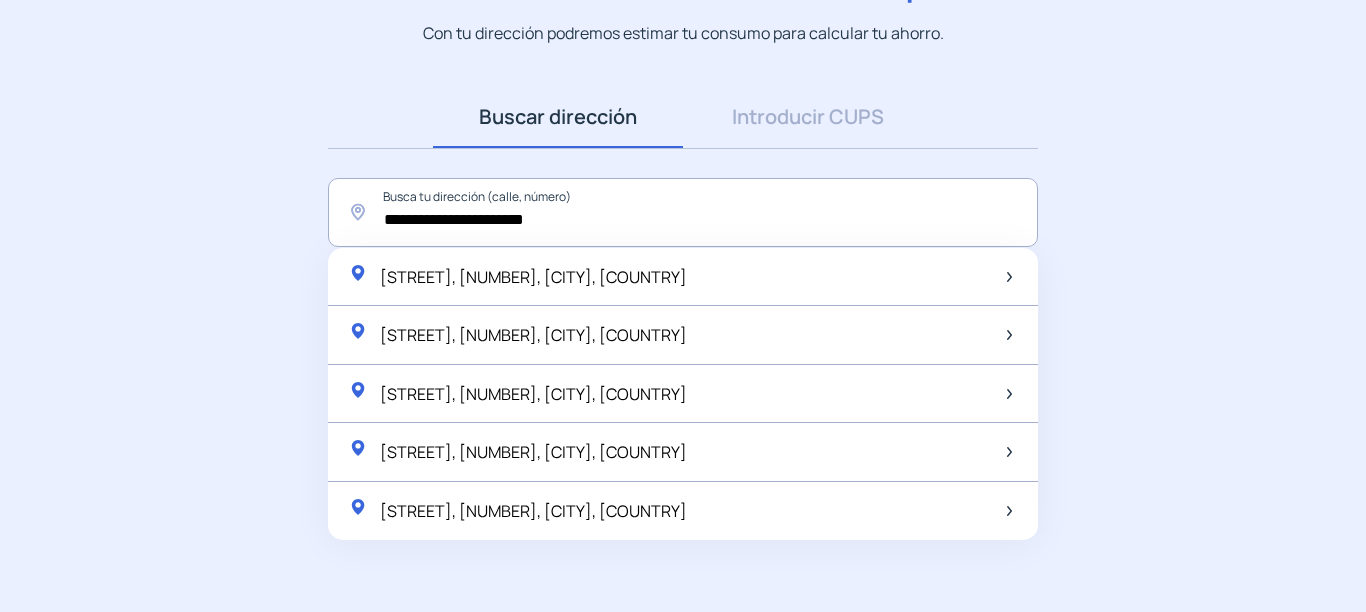 click on "Buscar dirección Dirección Introducir CUPS CUPS [IDENTIFIER] Busca tu dirección (calle, número) [STREET], [NUMBER], [CITY], [COUNTRY] [STREET], [NUMBER], [CITY], [COUNTRY] [STREET], [NUMBER], [CITY], [COUNTRY] [STREET] [NUMBER], [CITY], [COUNTRY] [STREET], [NUMBER], [CITY], [COUNTRY] Email  Confirmo que he leído y aceptado la  política de privacidad" 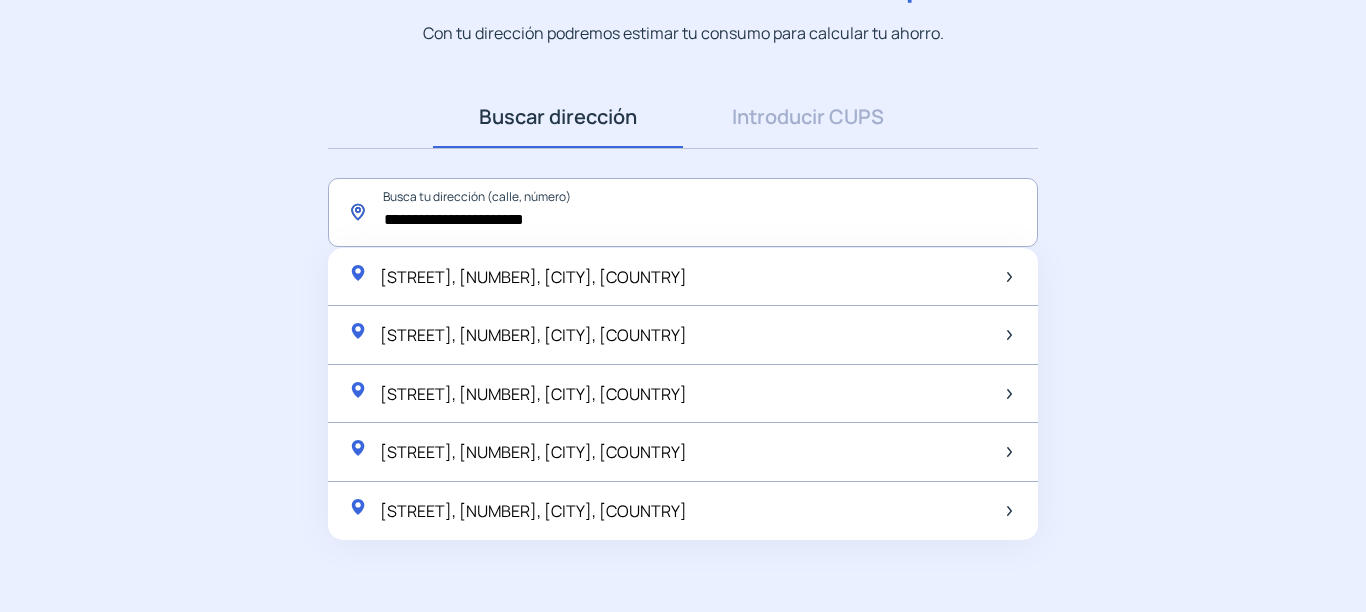 drag, startPoint x: 569, startPoint y: 222, endPoint x: 579, endPoint y: 215, distance: 12.206555 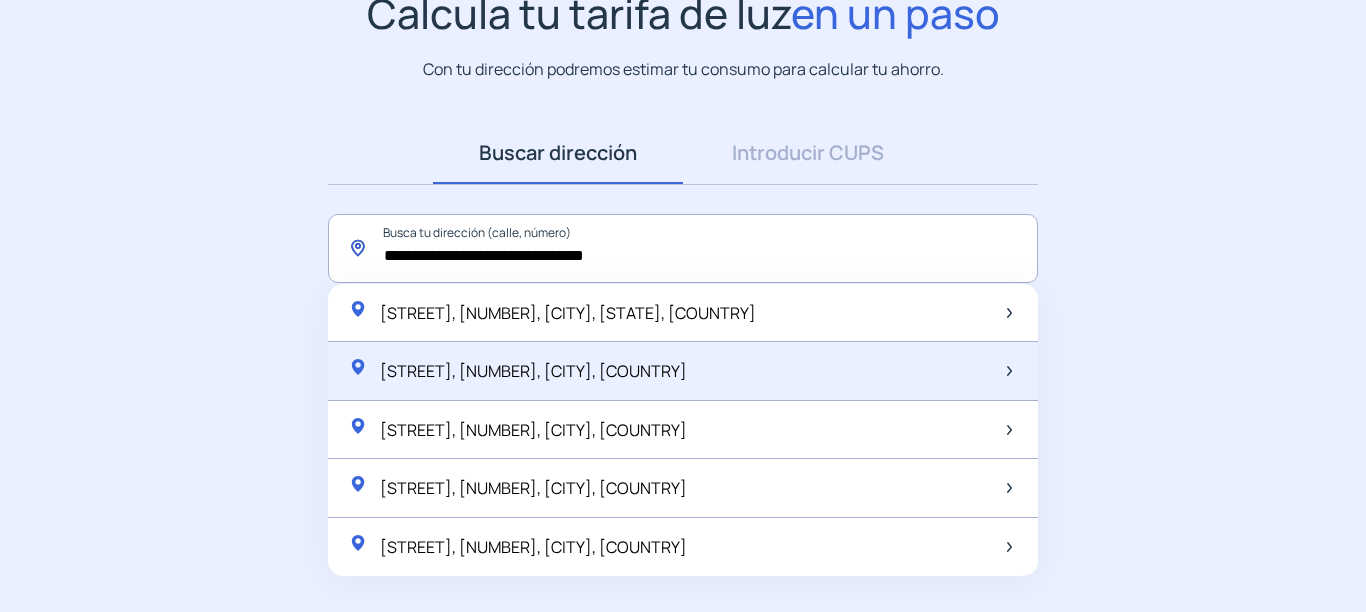 scroll, scrollTop: 213, scrollLeft: 0, axis: vertical 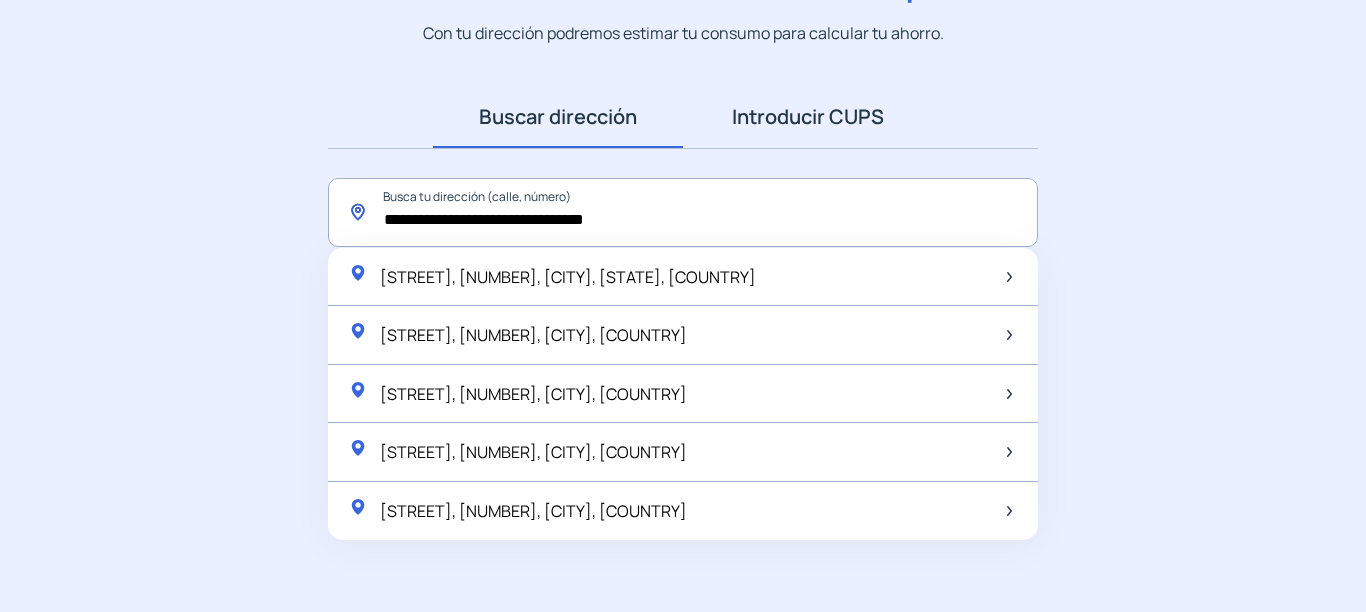type on "**********" 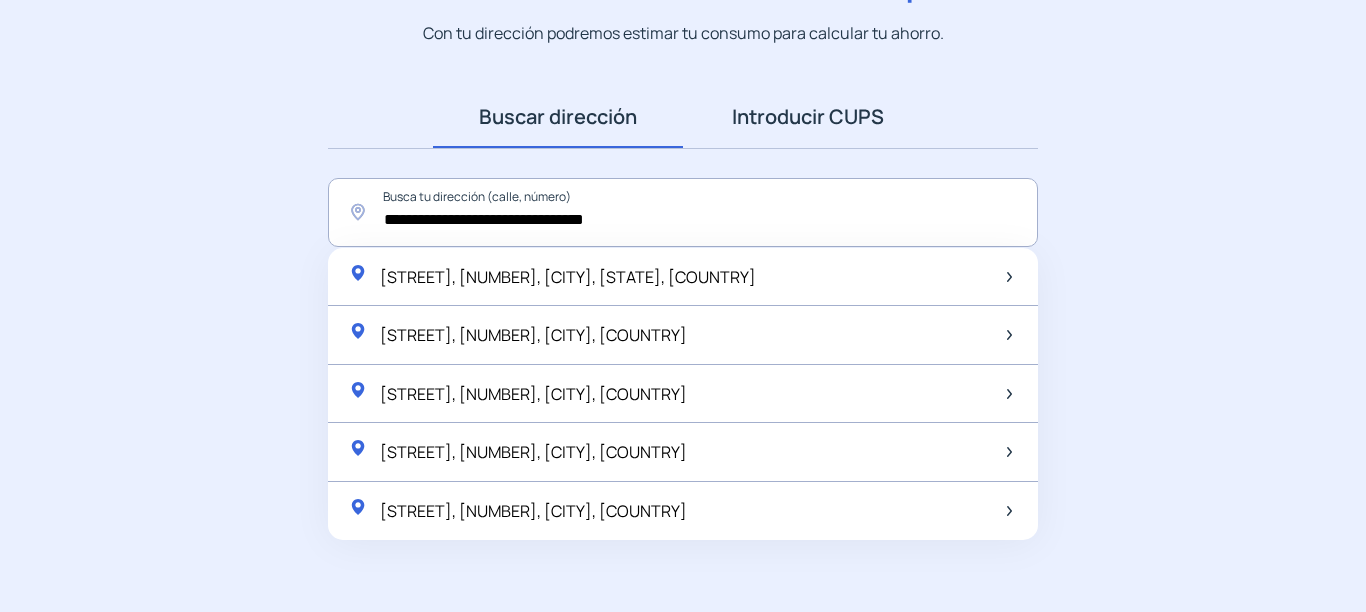 click on "Introducir CUPS" at bounding box center (808, 117) 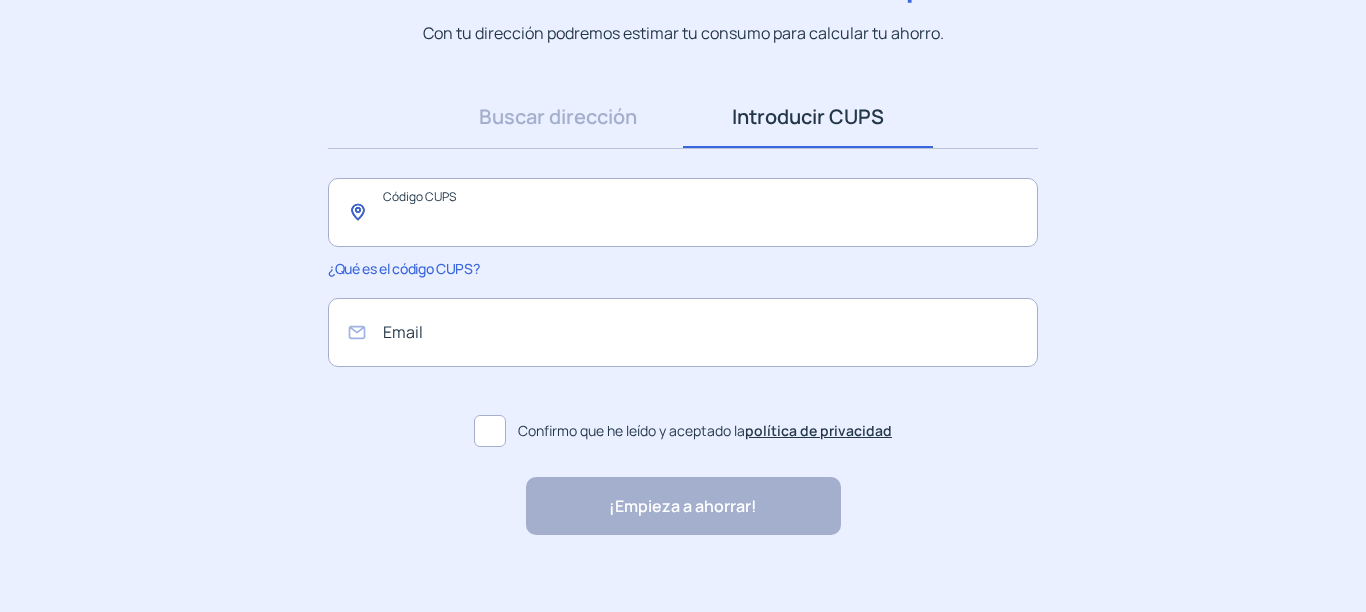 click 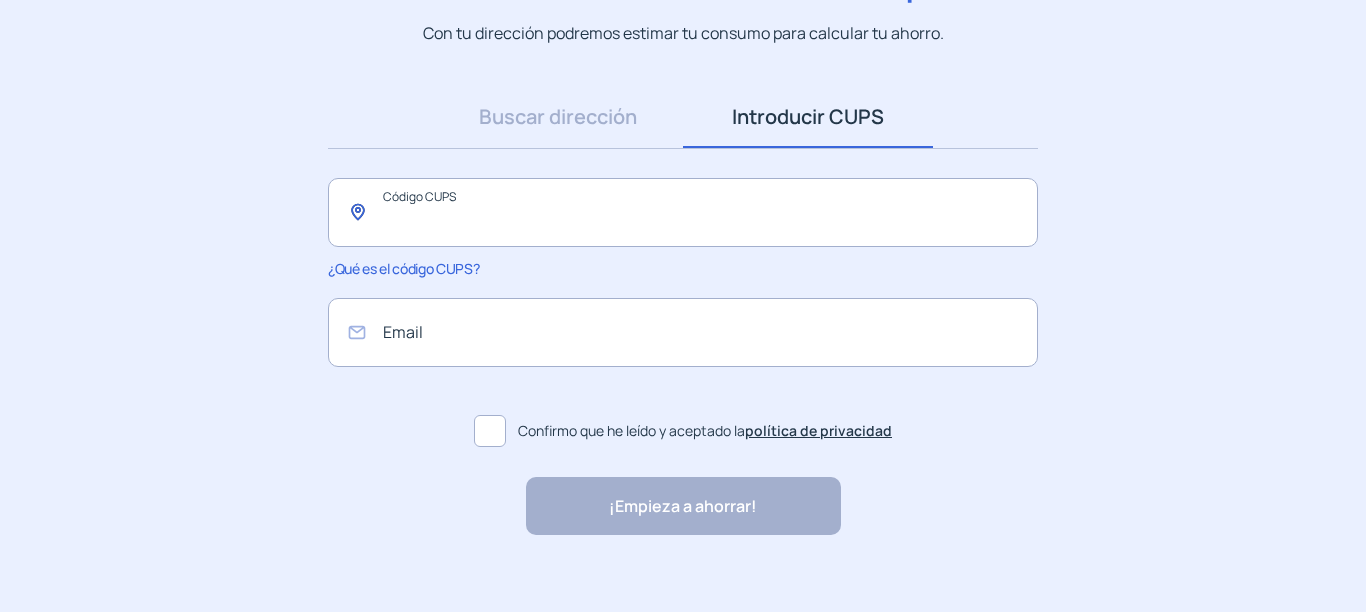 click 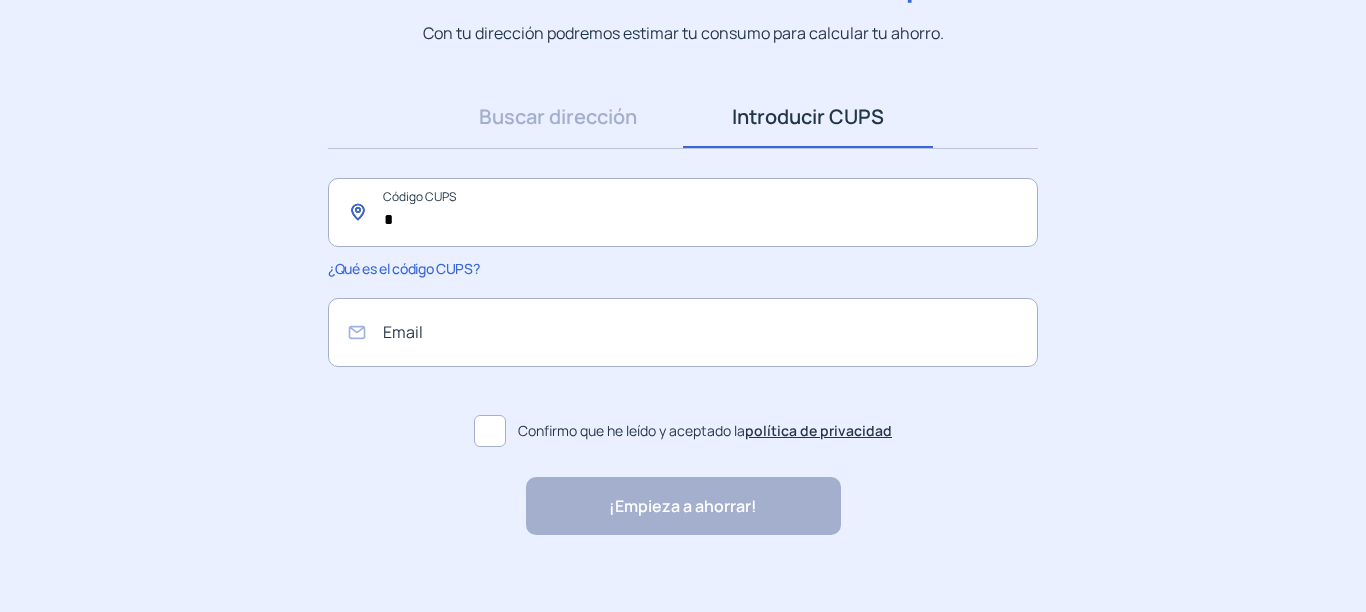 click on "*" 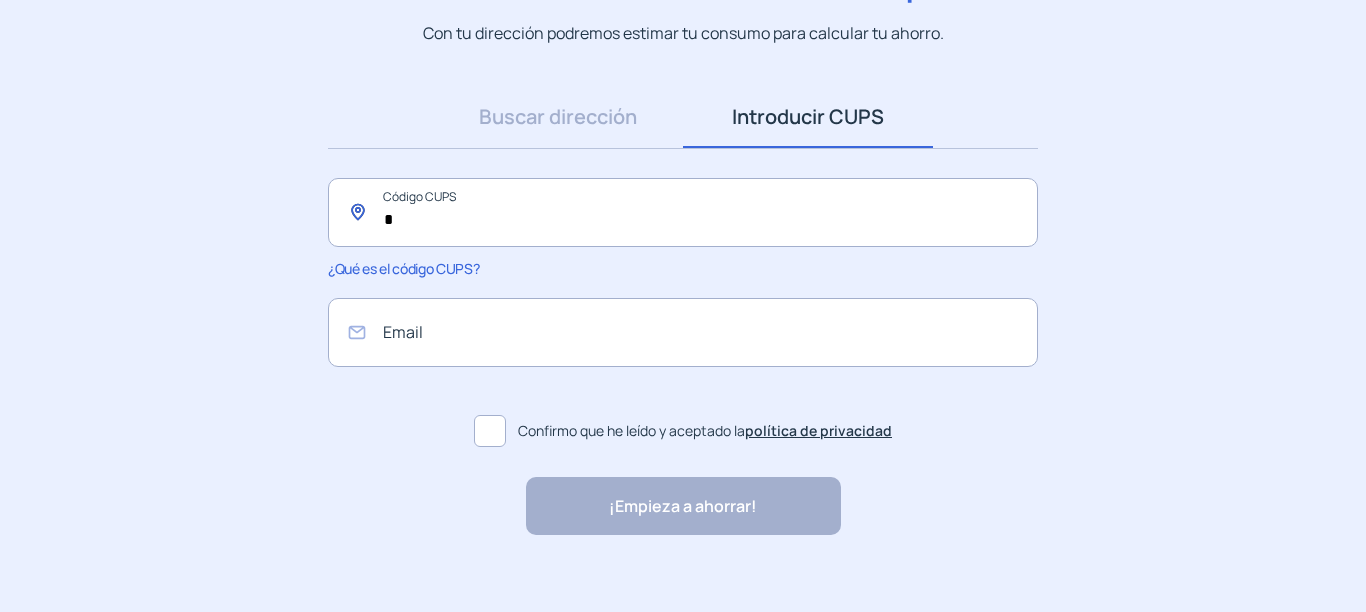 click on "*" 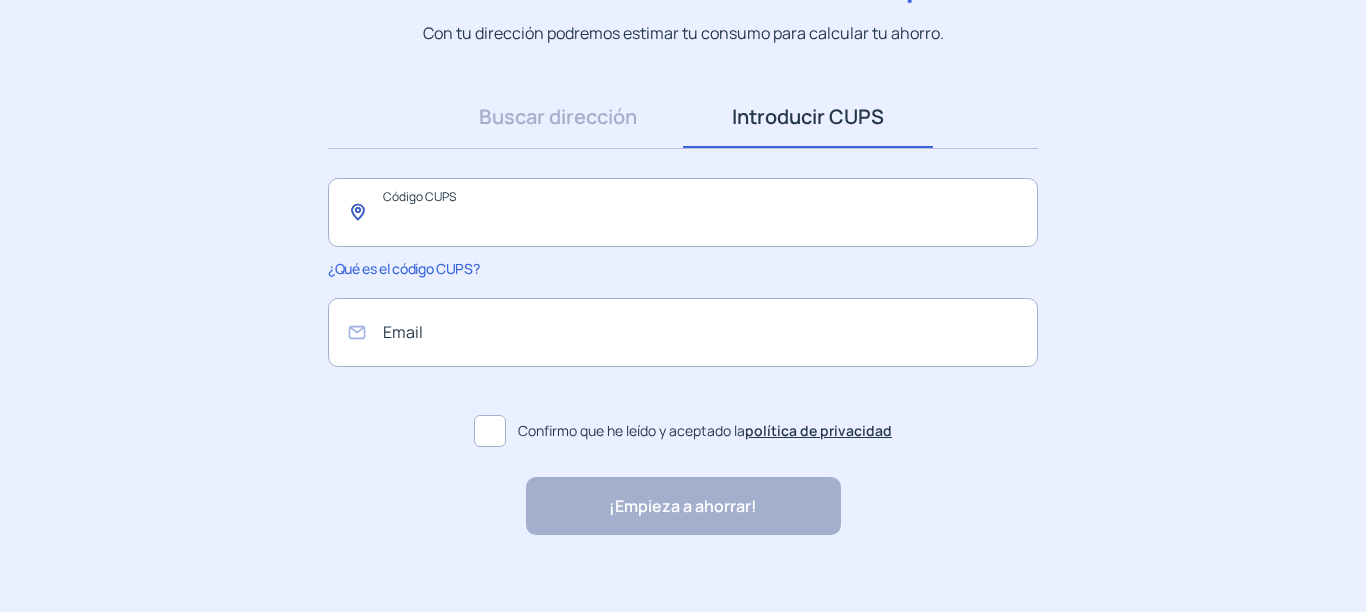 click 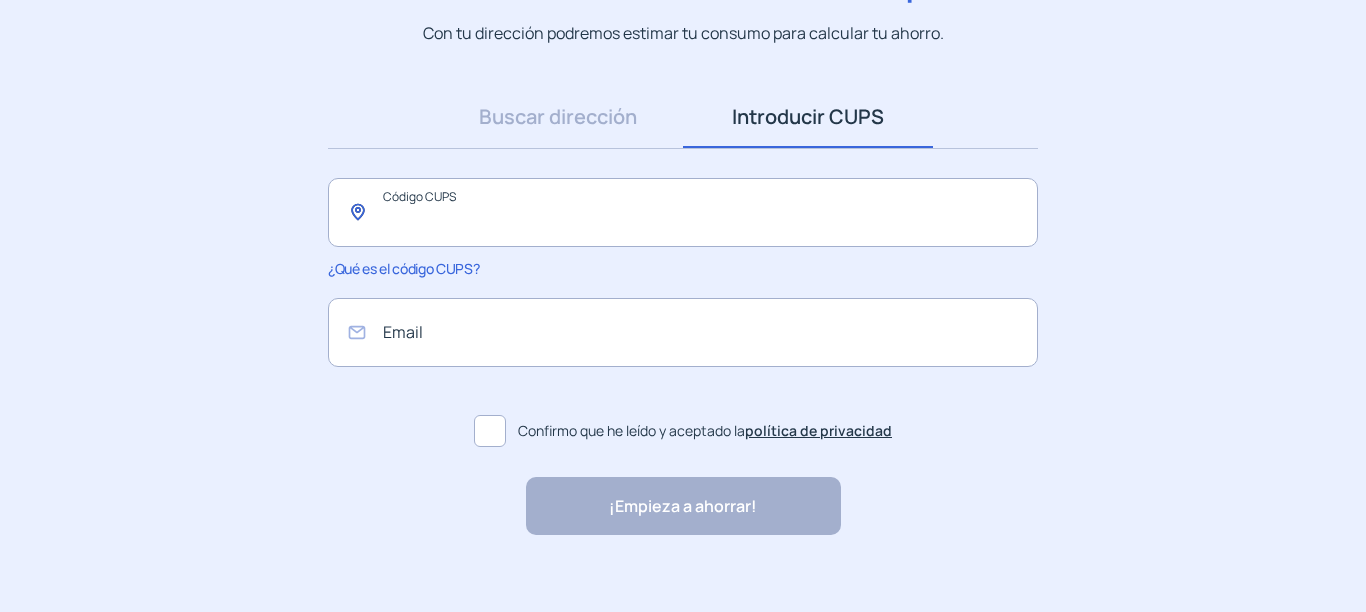 click 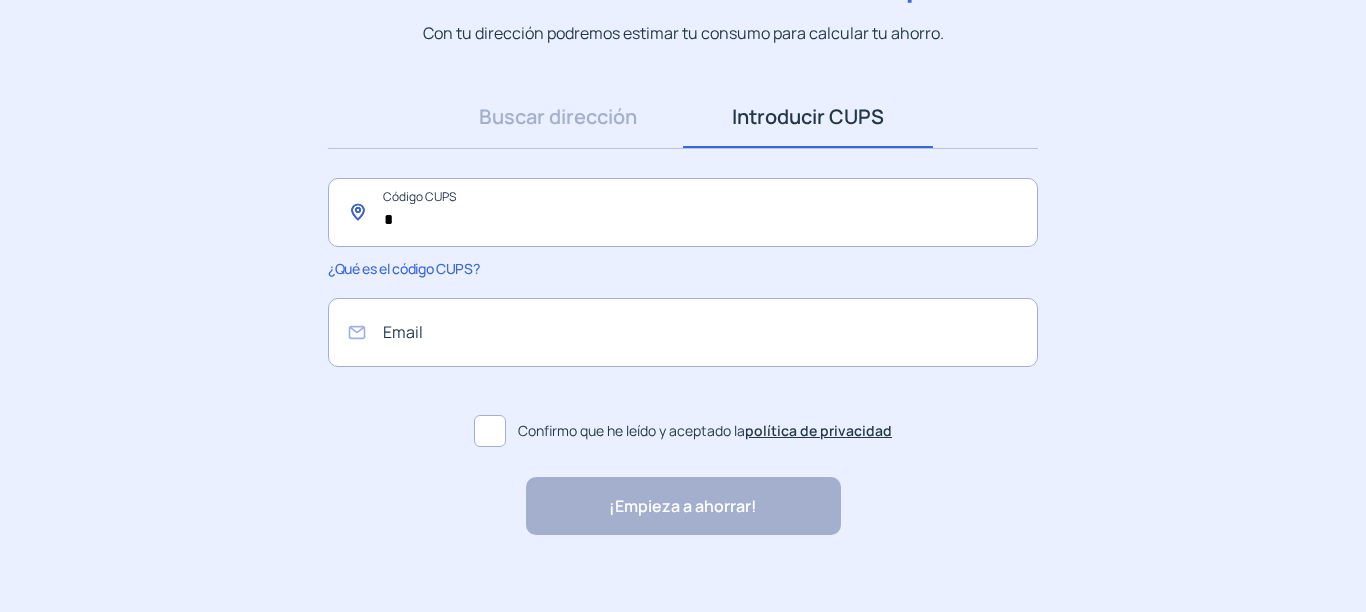 click on "*" 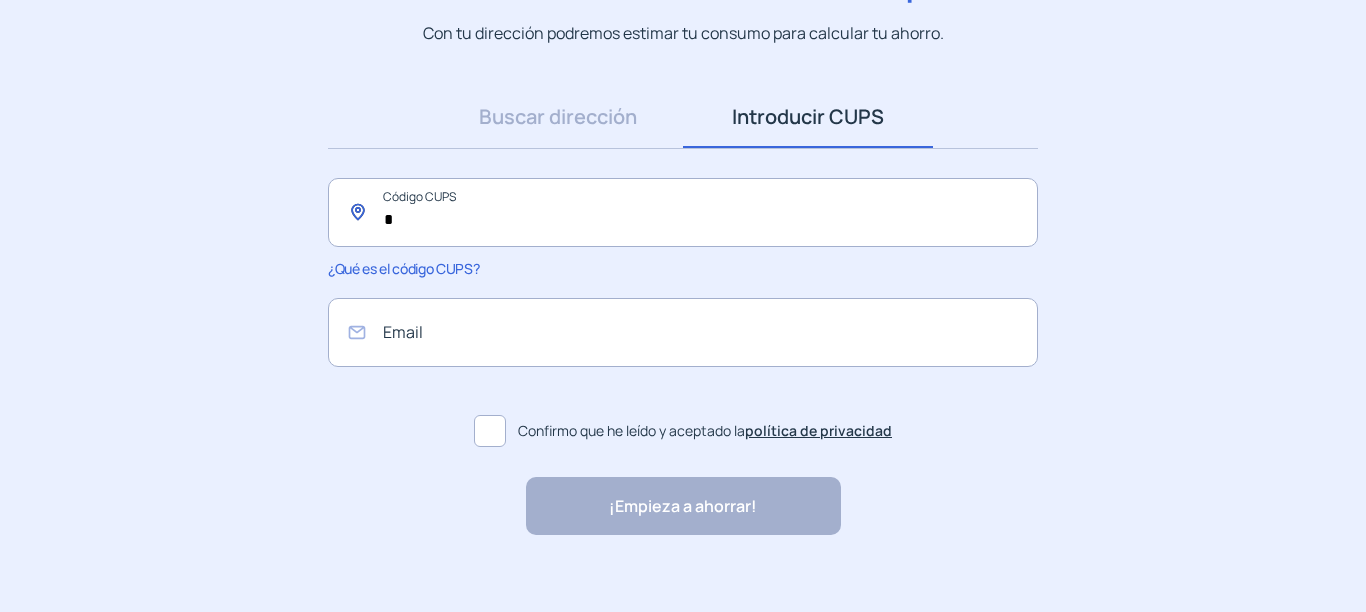 type on "*" 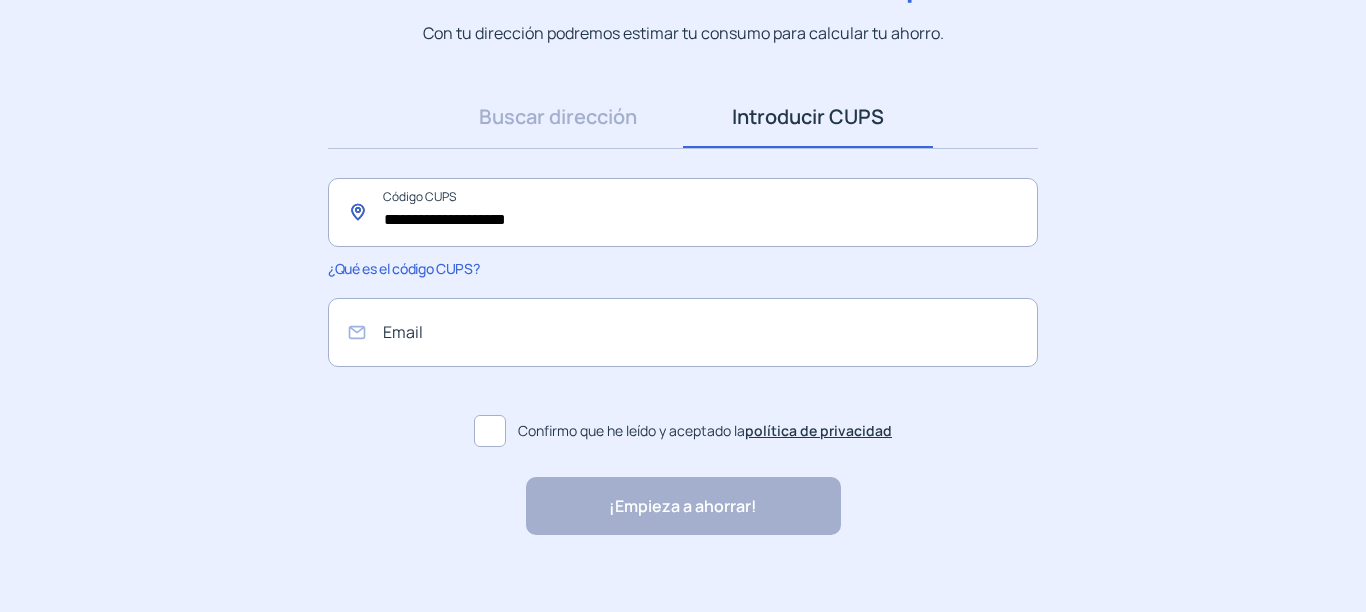 type on "**********" 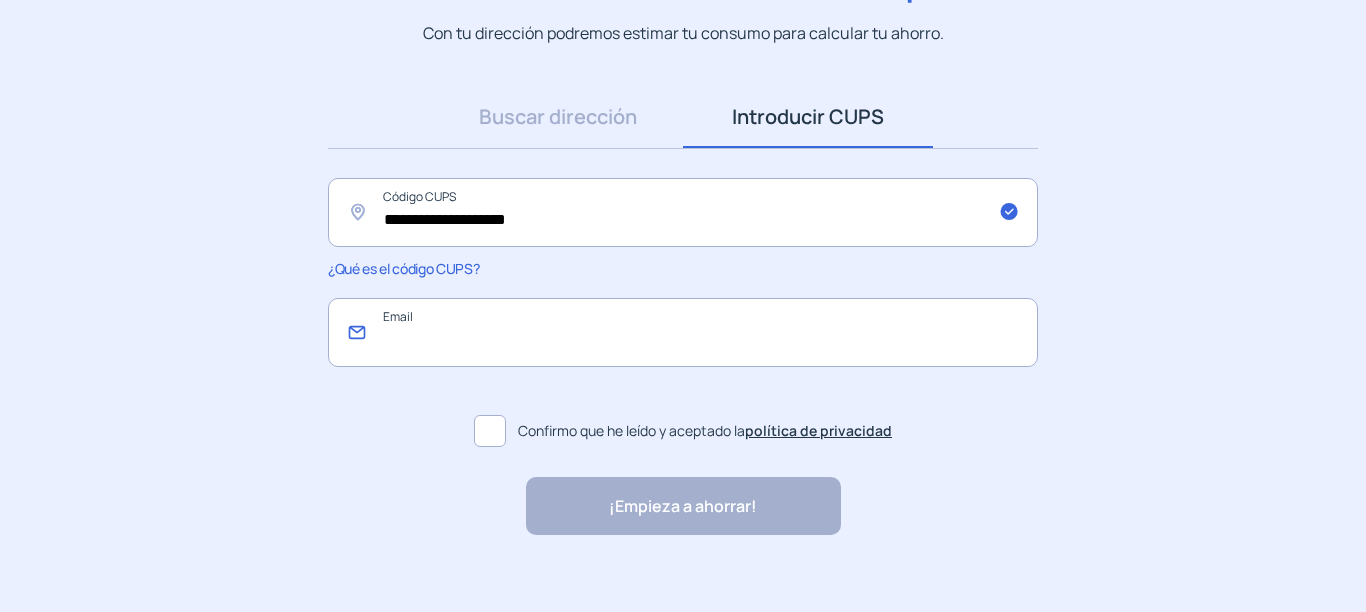 click 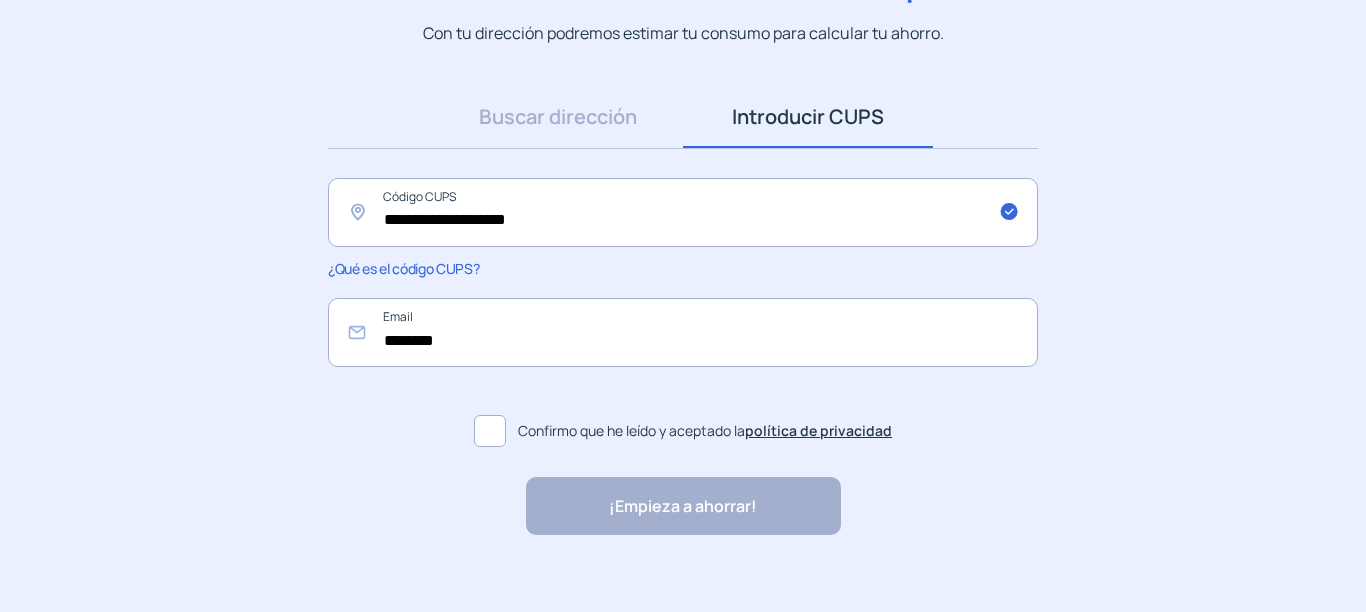 drag, startPoint x: 472, startPoint y: 343, endPoint x: 153, endPoint y: 459, distance: 339.4363 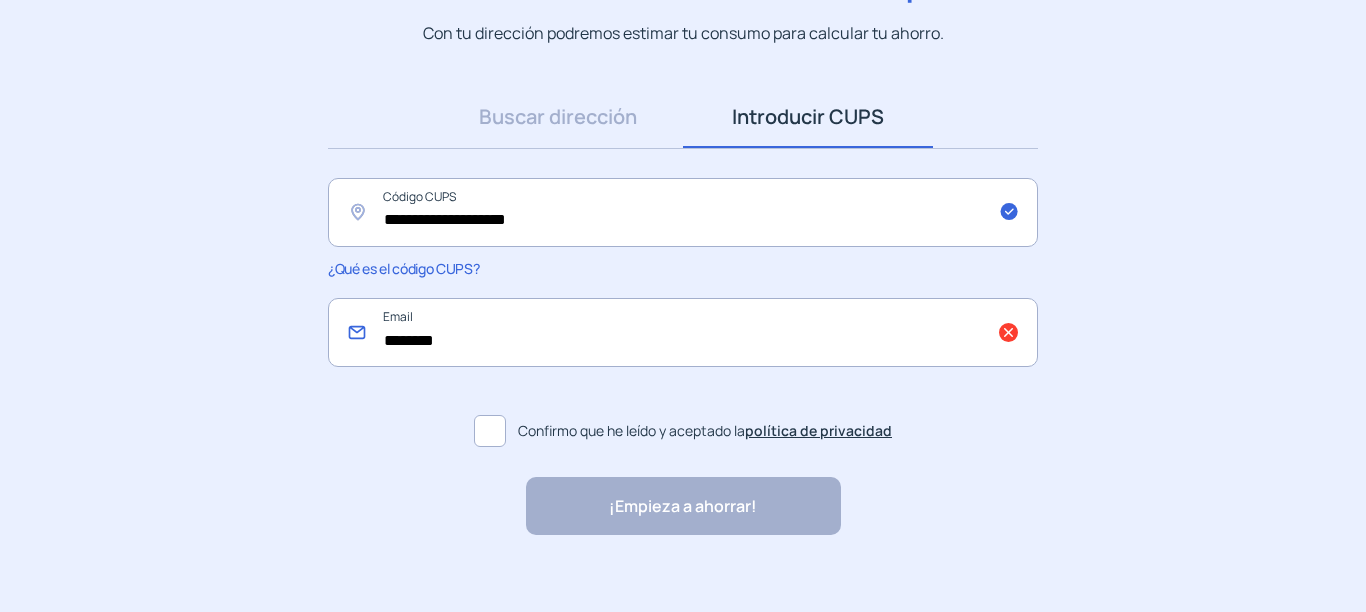 click on "********" 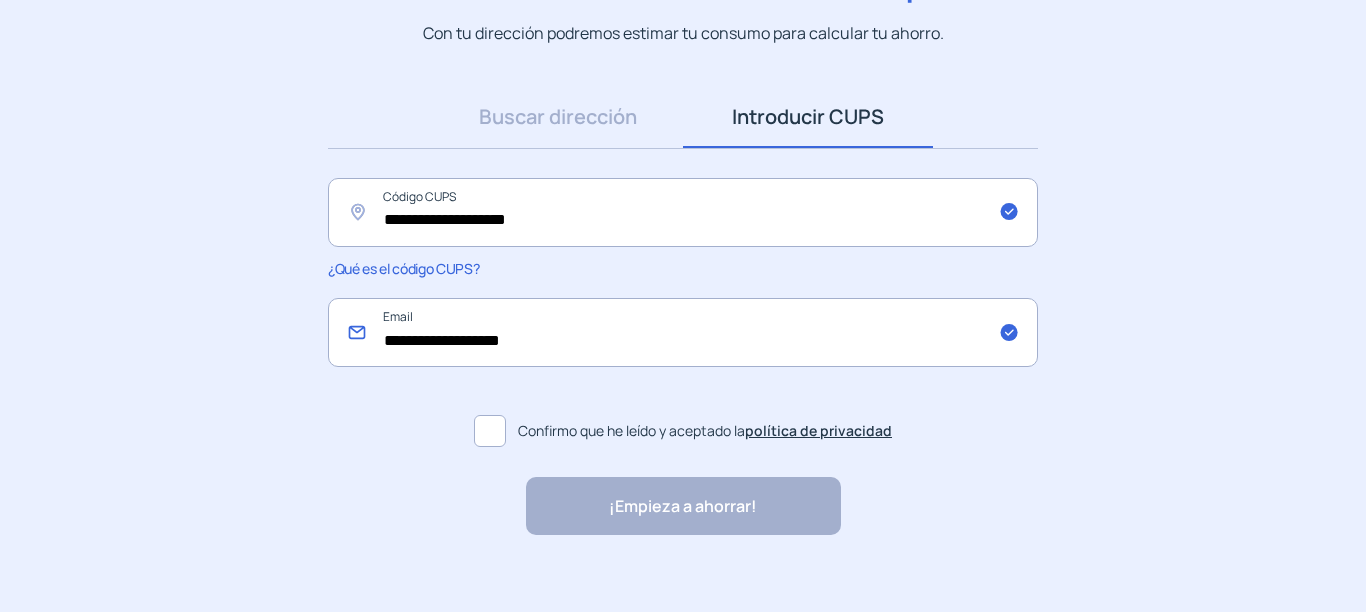 type on "**********" 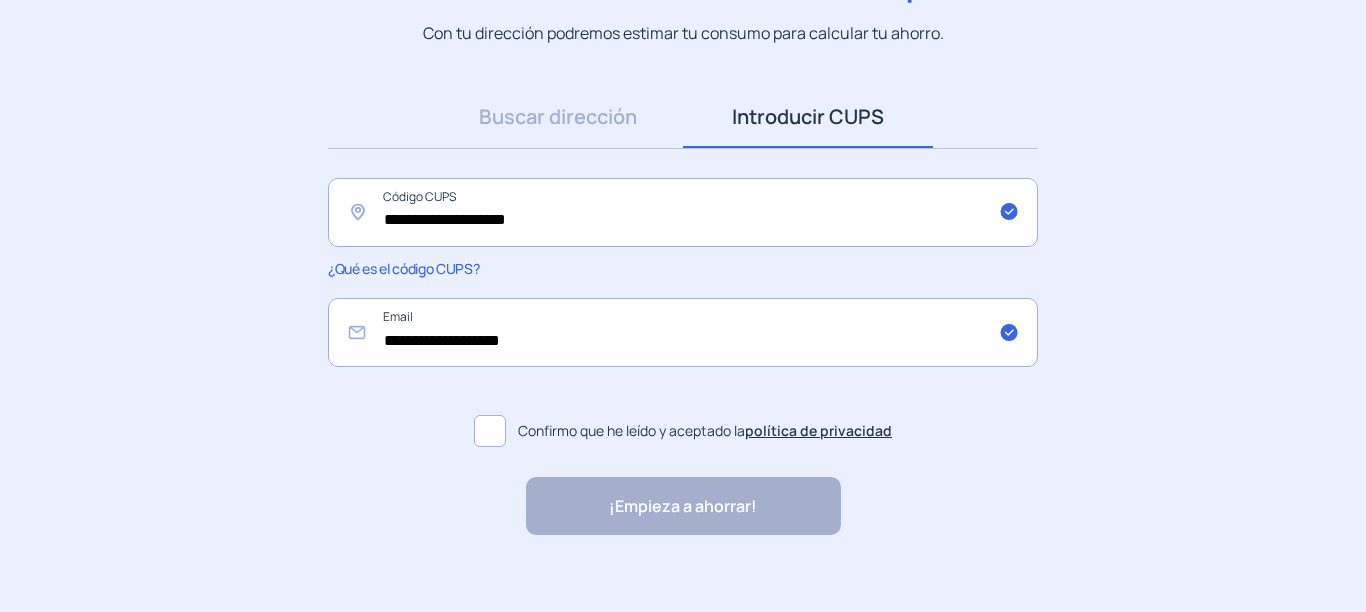 click 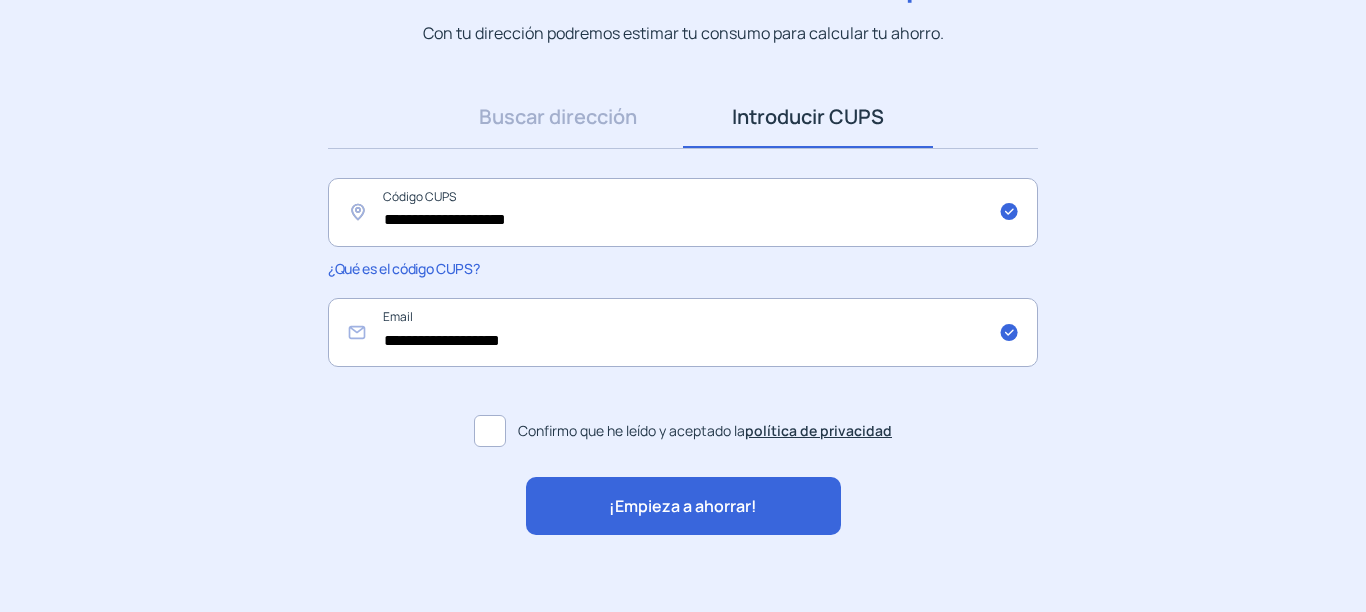 click on "¡Empieza a ahorrar!" 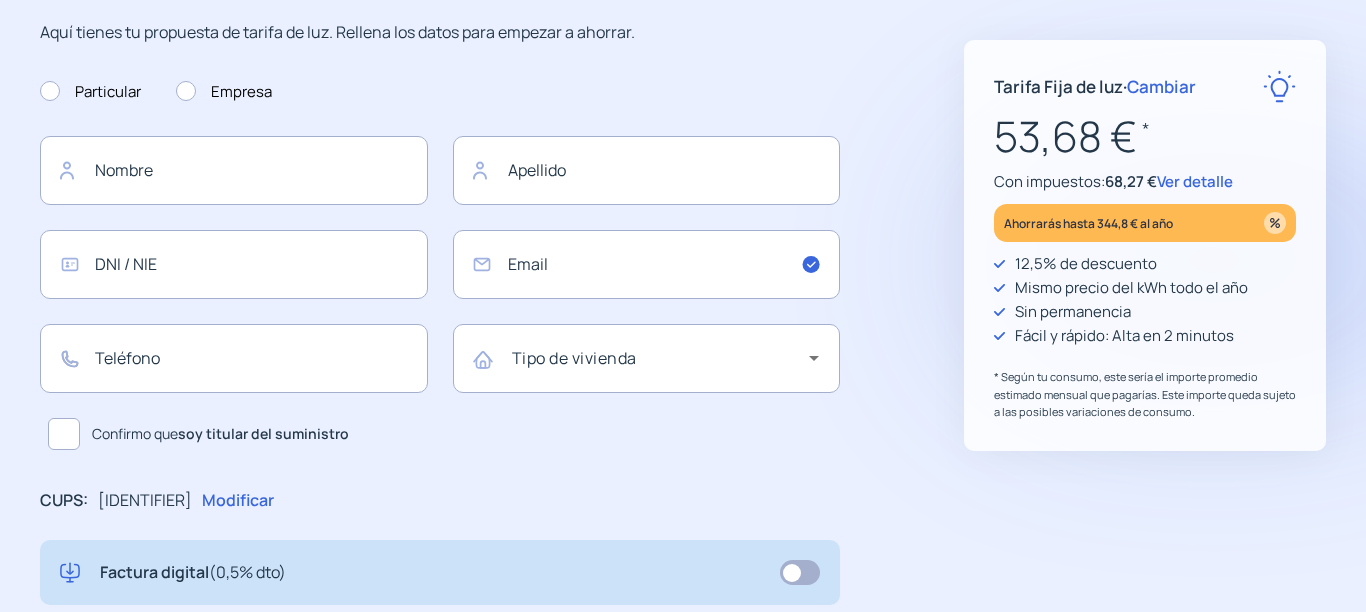 type on "**********" 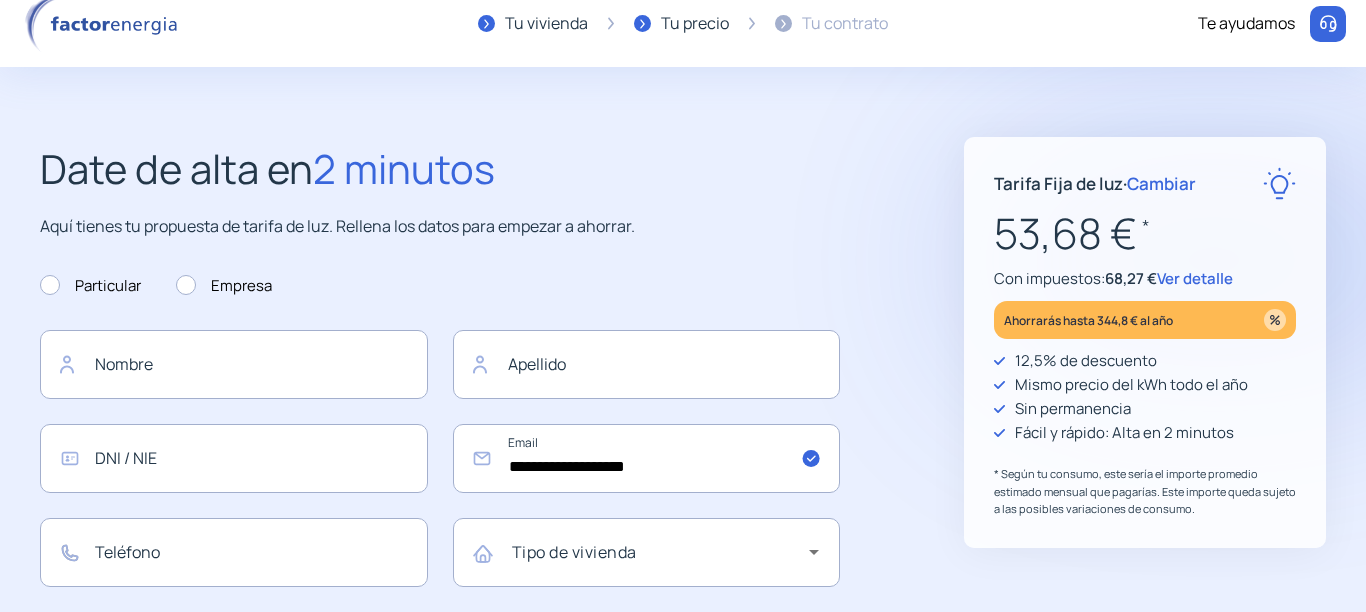 scroll, scrollTop: 0, scrollLeft: 0, axis: both 